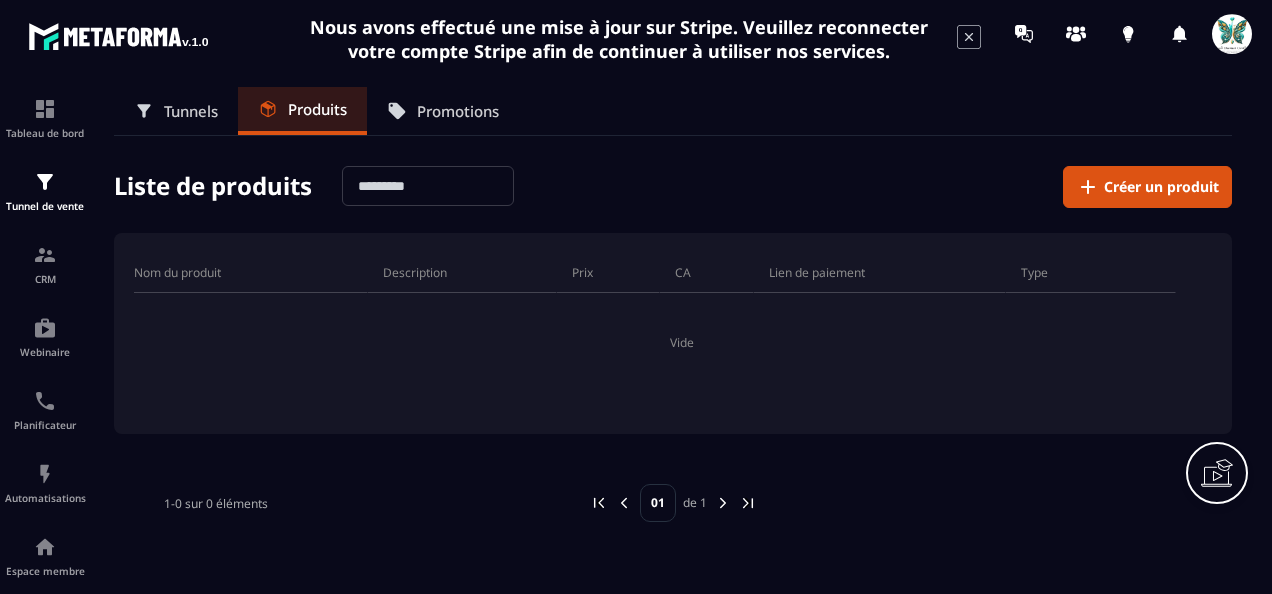 scroll, scrollTop: 0, scrollLeft: 0, axis: both 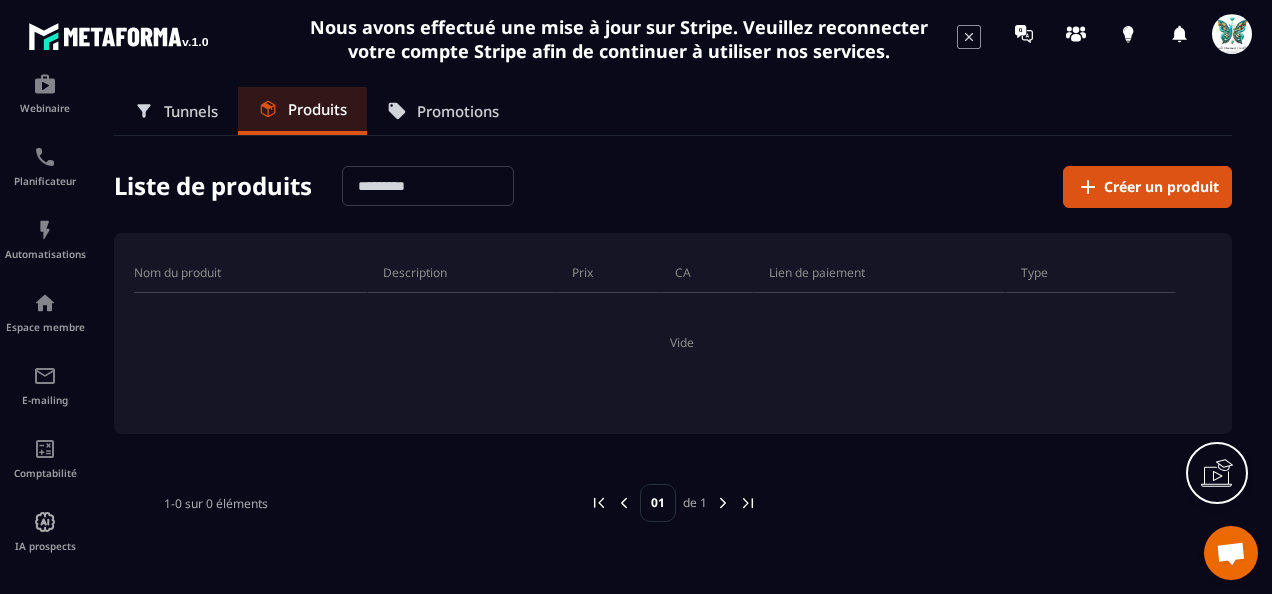 click at bounding box center (723, 503) 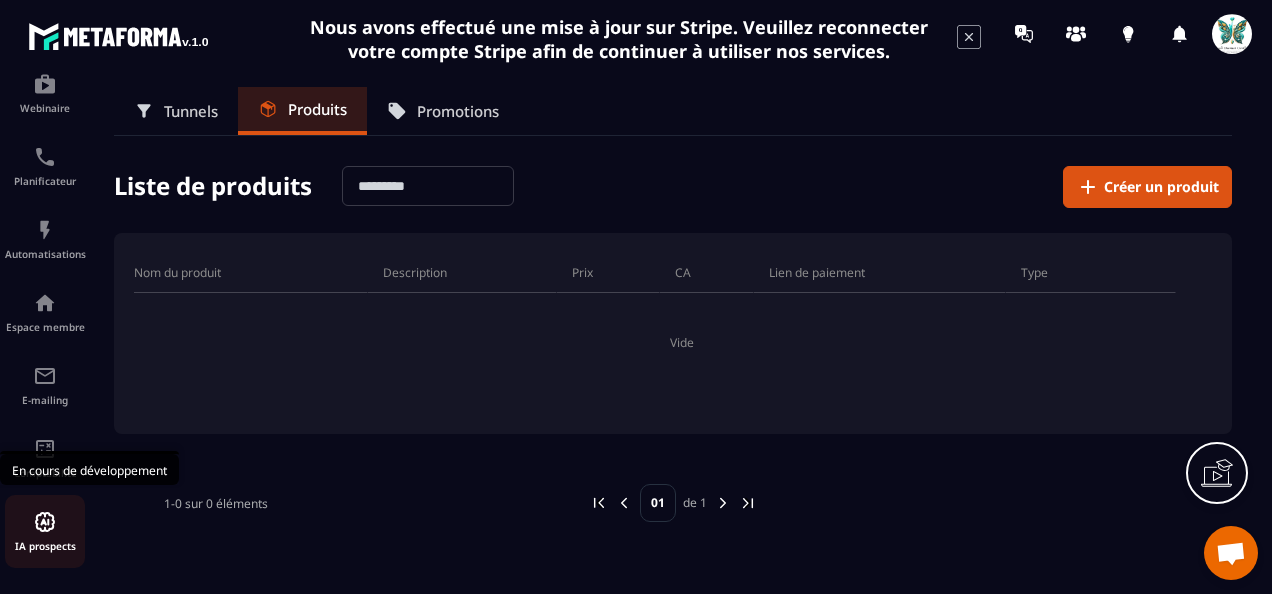 click on "IA prospects" at bounding box center [45, 546] 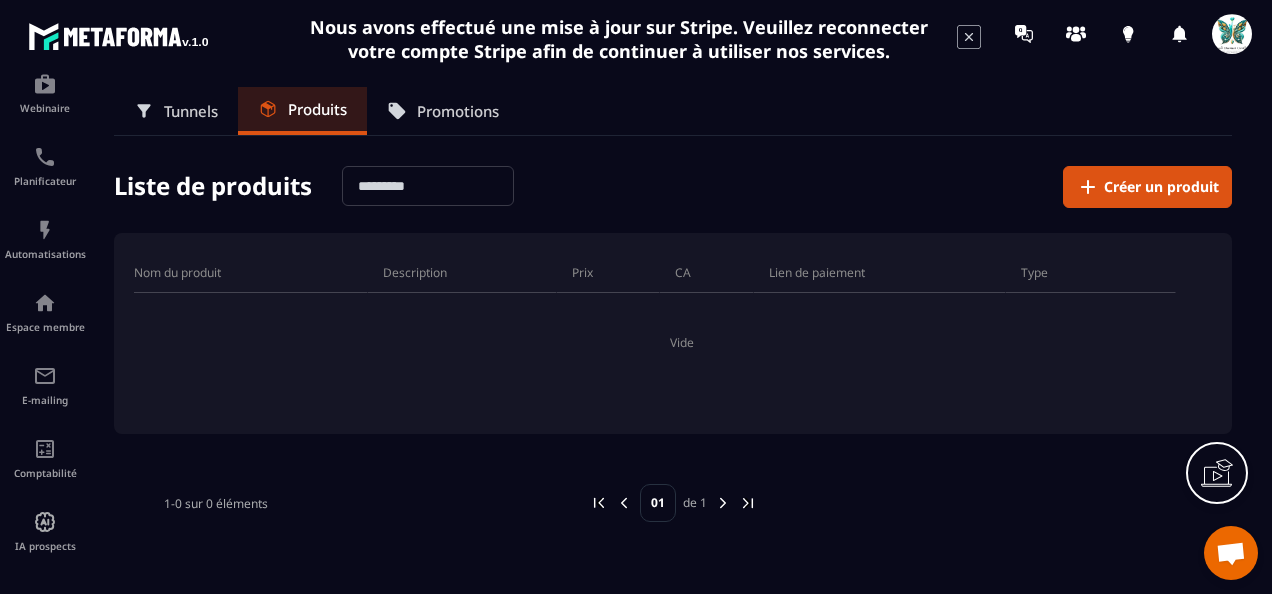 click at bounding box center (1231, 555) 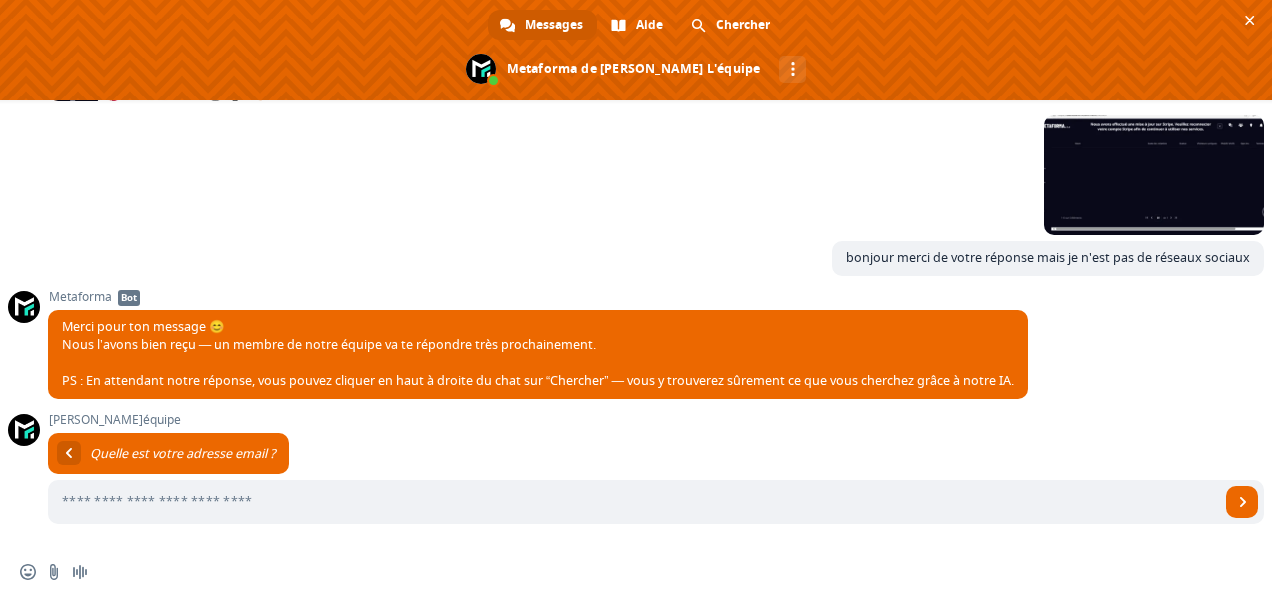 scroll, scrollTop: 612, scrollLeft: 0, axis: vertical 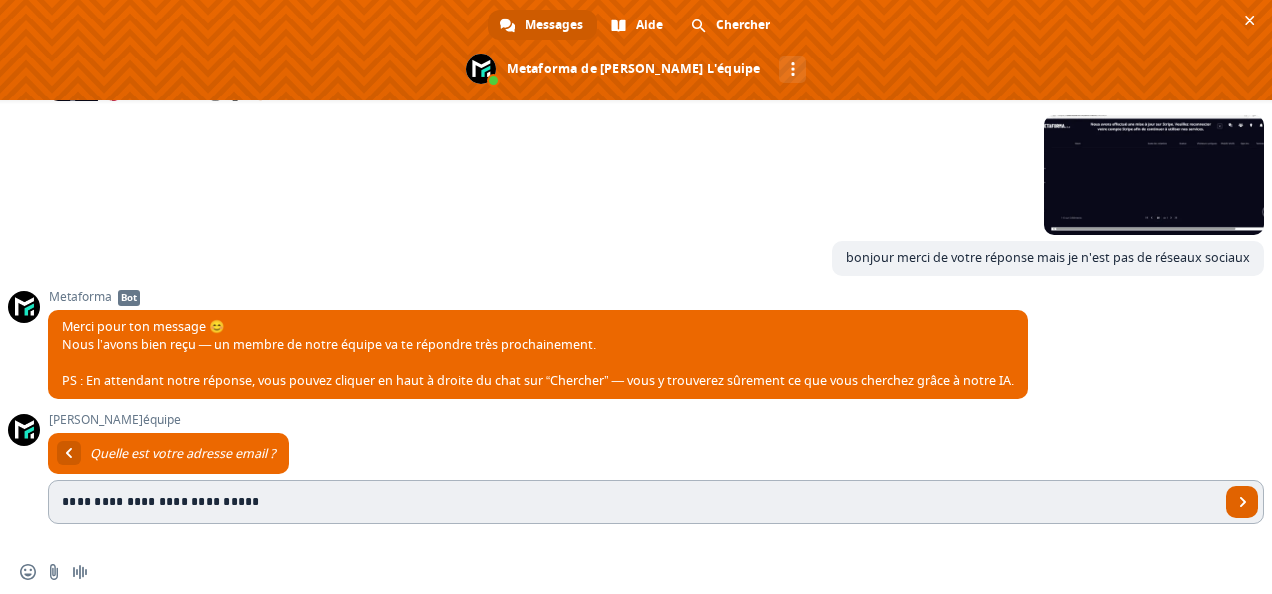 click on "Réseau hors-ligne. Reconnexion... Aucun message ne peut être échangé pour le moment. [PERSON_NAME] de L'équipe Comment puis-je vous aider à propos de [PERSON_NAME] de L'équipe ? [DATE] comment rajouter mon tiktok pour automatiser Il y a 13 heures Lu Metaforma Bot Merci pour ton message ! Notre équipe est actuellement hors ligne (disponible du [DATE] au [DATE], de 9h à 17h). On te répond dès notre retour 🙂 PS : En haut à droite du chat, vous pouvez cliquer sur “Chercher” — vous y trouverez sûrement votre réponse grâce à notre IA. Il y a 13 heures [DATE][PERSON_NAME], Vous avez dans l'onglet Réseaux sociaux, le menu des différents réseaux sociaux y compris Titktok :  Cordialement, L'équipe Metaforma Il y a 2 heures [DATE] Il y a 2 heures Il y a 2 minutes bonjour merci de votre réponse mais je n'est pas de réseaux sociaux Il y a 1 minute Metaforma Bot Merci pour ton message 😊 Nous l’avons bien reçu — un membre de notre équipe va te répondre très prochainement." at bounding box center (636, 347) 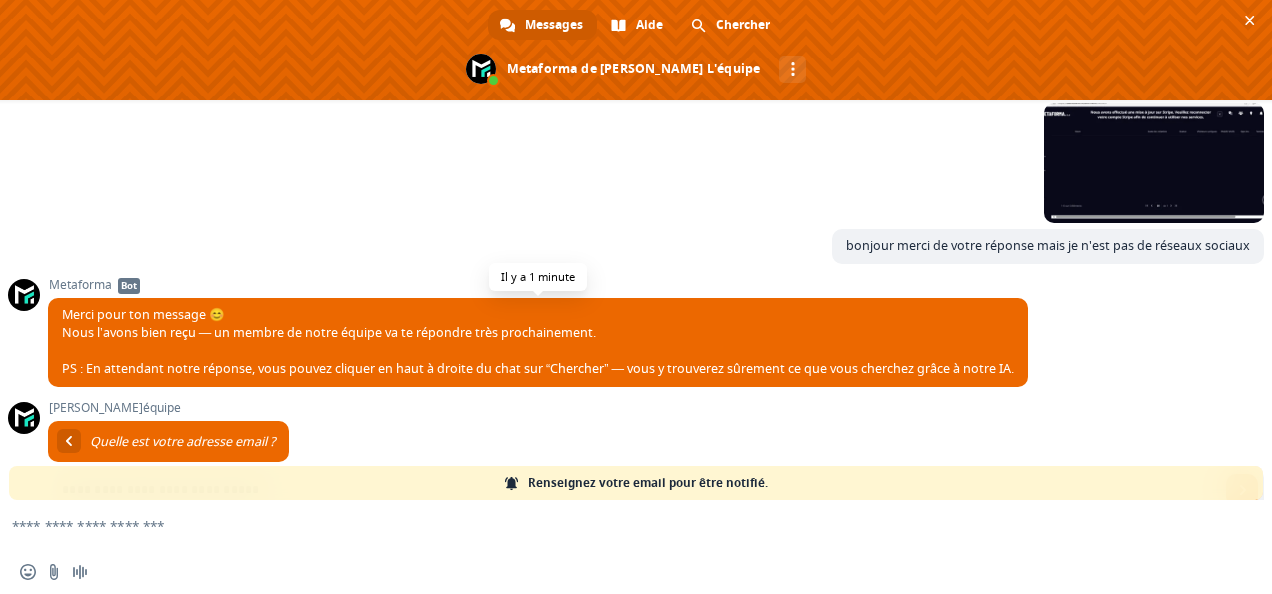 scroll, scrollTop: 696, scrollLeft: 0, axis: vertical 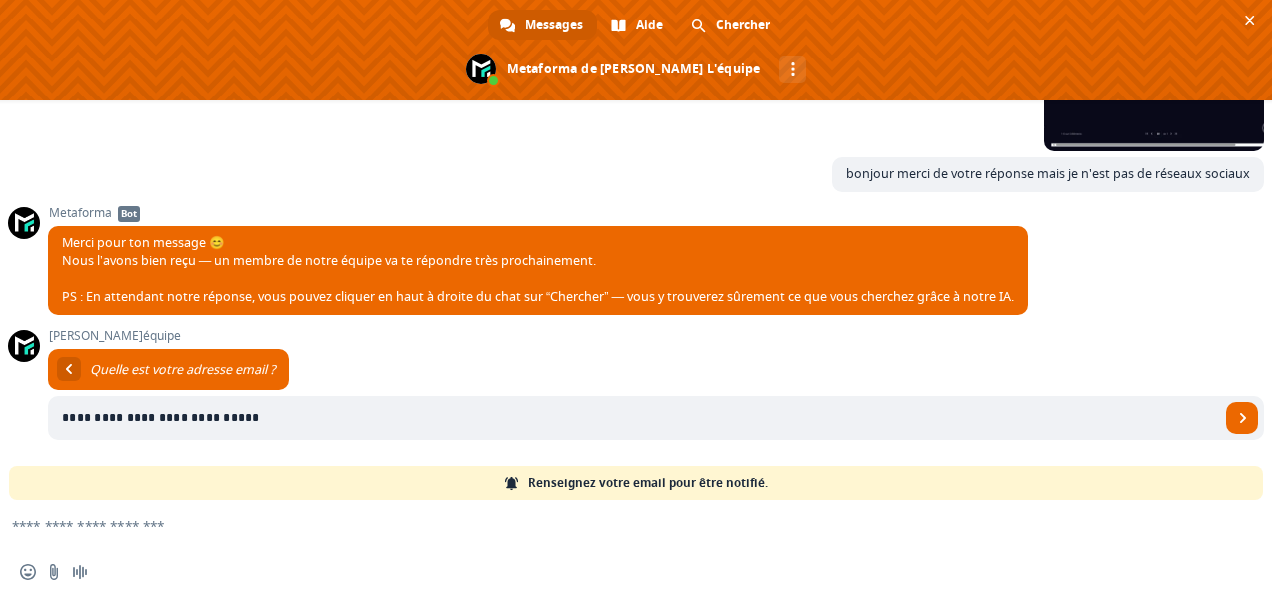 click on "**********" at bounding box center (656, 397) 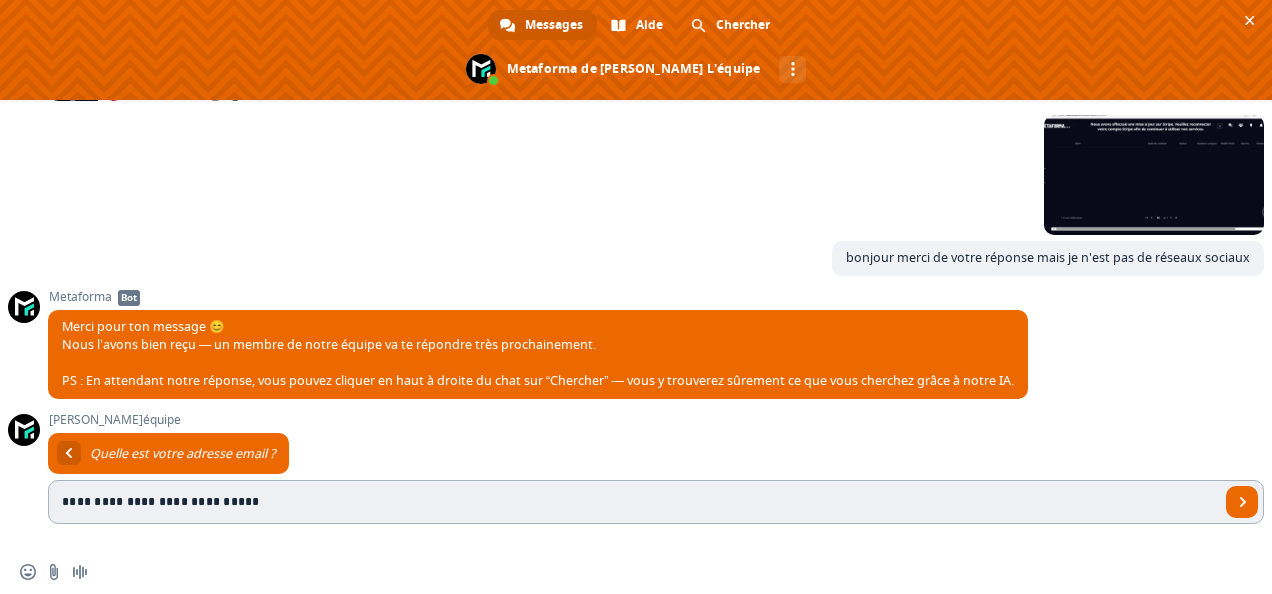 click on "**********" at bounding box center (634, 502) 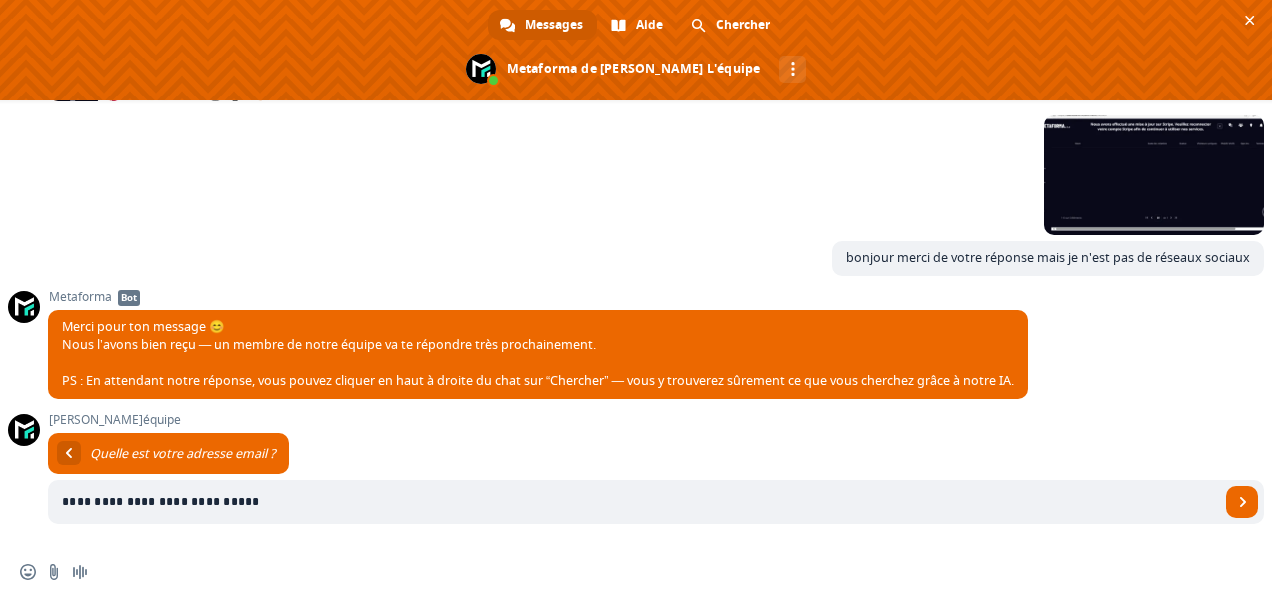 click on "Réseau hors-ligne. Reconnexion... Aucun message ne peut être échangé pour le moment. [PERSON_NAME] de L'équipe Comment puis-je vous aider à propos de [PERSON_NAME] de L'équipe ? [DATE] comment rajouter mon tiktok pour automatiser Il y a 13 heures Lu Metaforma Bot Merci pour ton message ! Notre équipe est actuellement hors ligne (disponible du [DATE] au [DATE], de 9h à 17h). On te répond dès notre retour 🙂 PS : En haut à droite du chat, vous pouvez cliquer sur “Chercher” — vous y trouverez sûrement votre réponse grâce à notre IA. Il y a 13 heures [DATE][PERSON_NAME], Vous avez dans l'onglet Réseaux sociaux, le menu des différents réseaux sociaux y compris Titktok :  Cordialement, L'équipe Metaforma Il y a 2 heures [DATE] Il y a 2 heures Il y a 2 minutes bonjour merci de votre réponse mais je n'est pas de réseaux sociaux Il y a 1 minute Metaforma Bot Merci pour ton message 😊 Nous l’avons bien reçu — un membre de notre équipe va te répondre très prochainement." at bounding box center (636, 347) 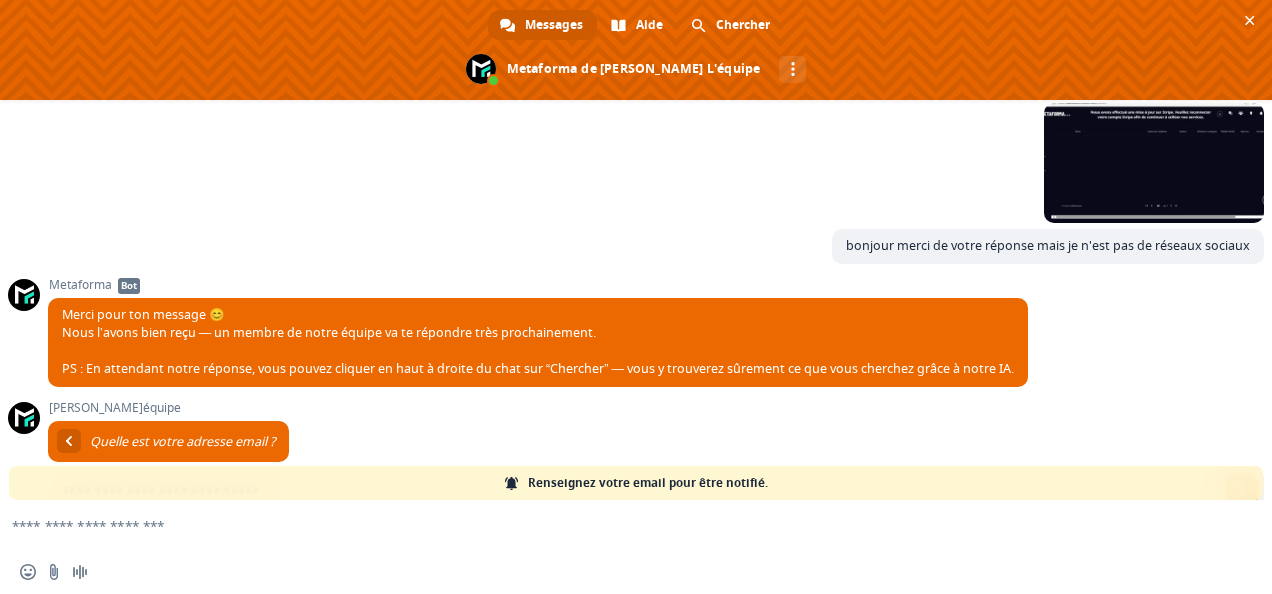 scroll, scrollTop: 696, scrollLeft: 0, axis: vertical 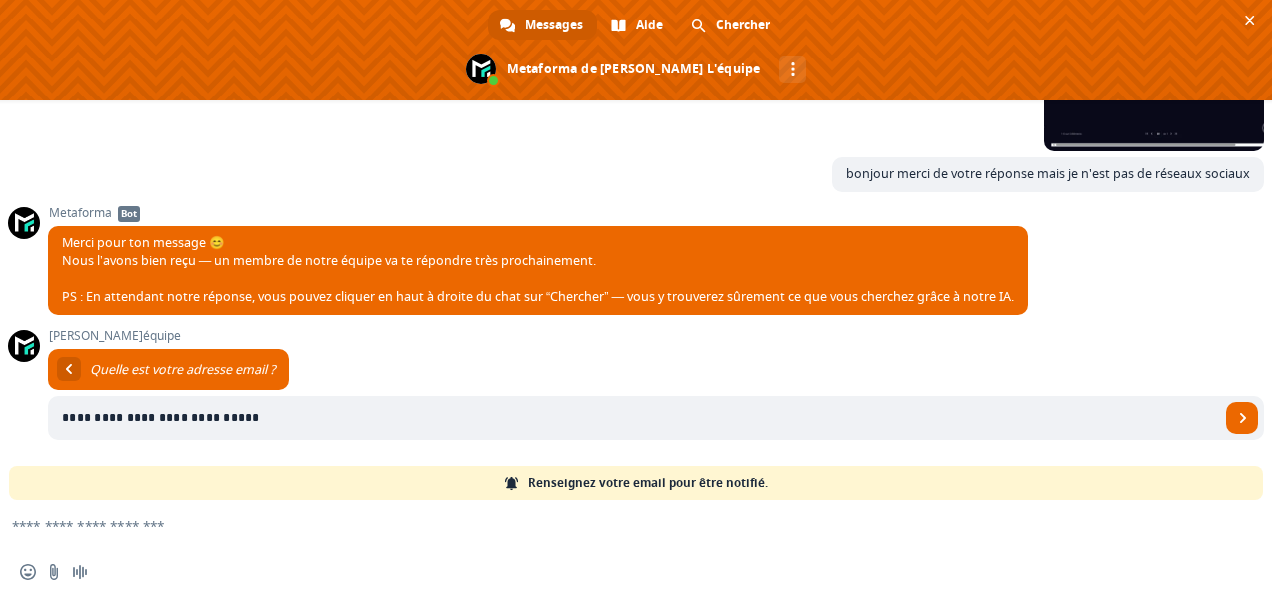 click at bounding box center (612, 525) 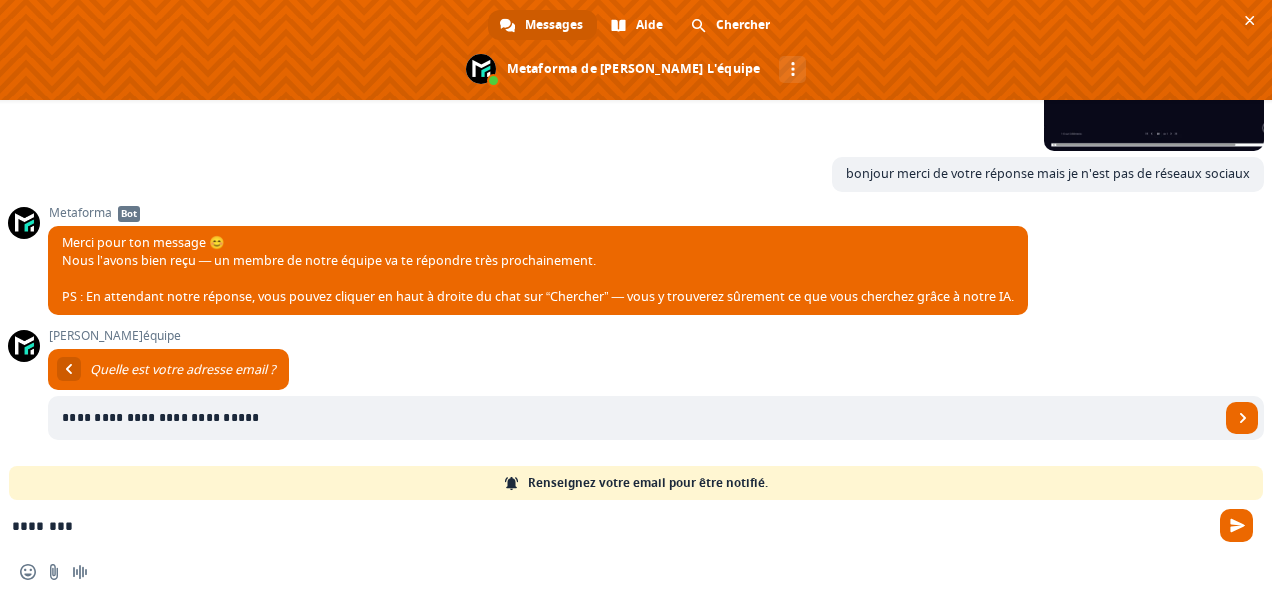 type on "**********" 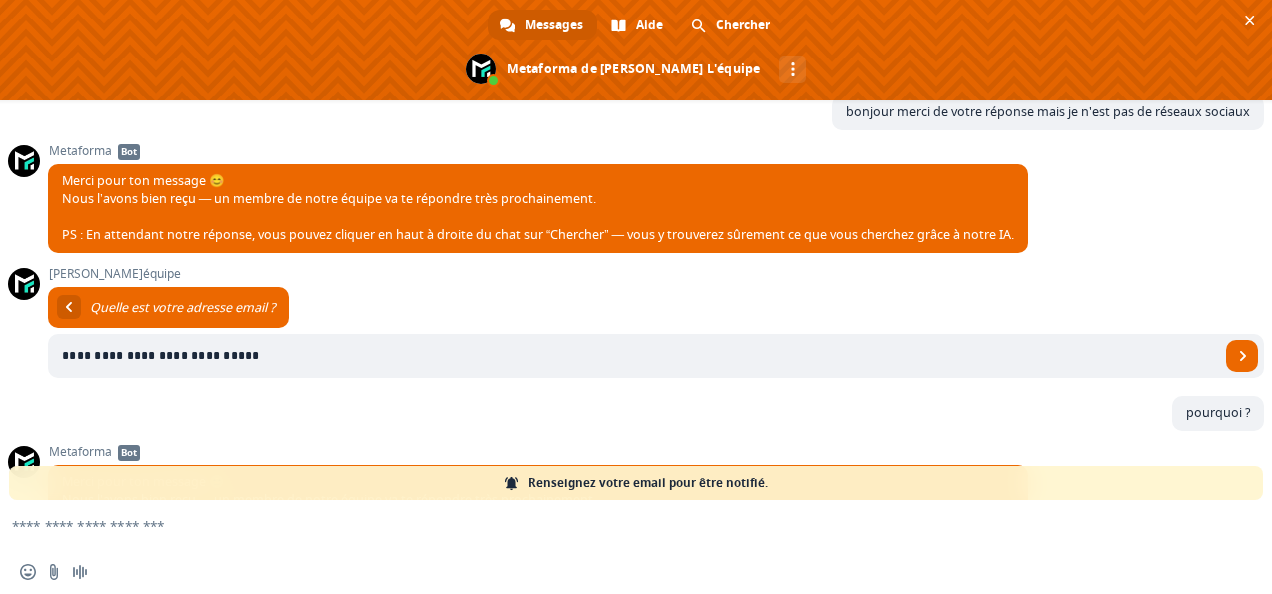 scroll, scrollTop: 872, scrollLeft: 0, axis: vertical 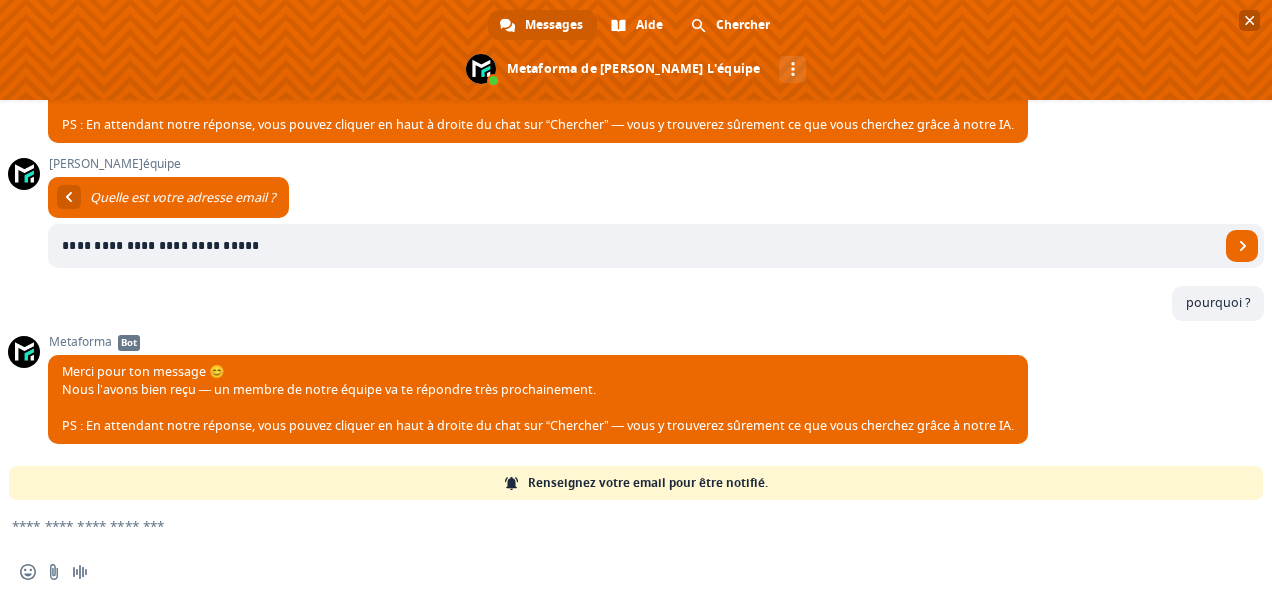 click at bounding box center [636, 50] 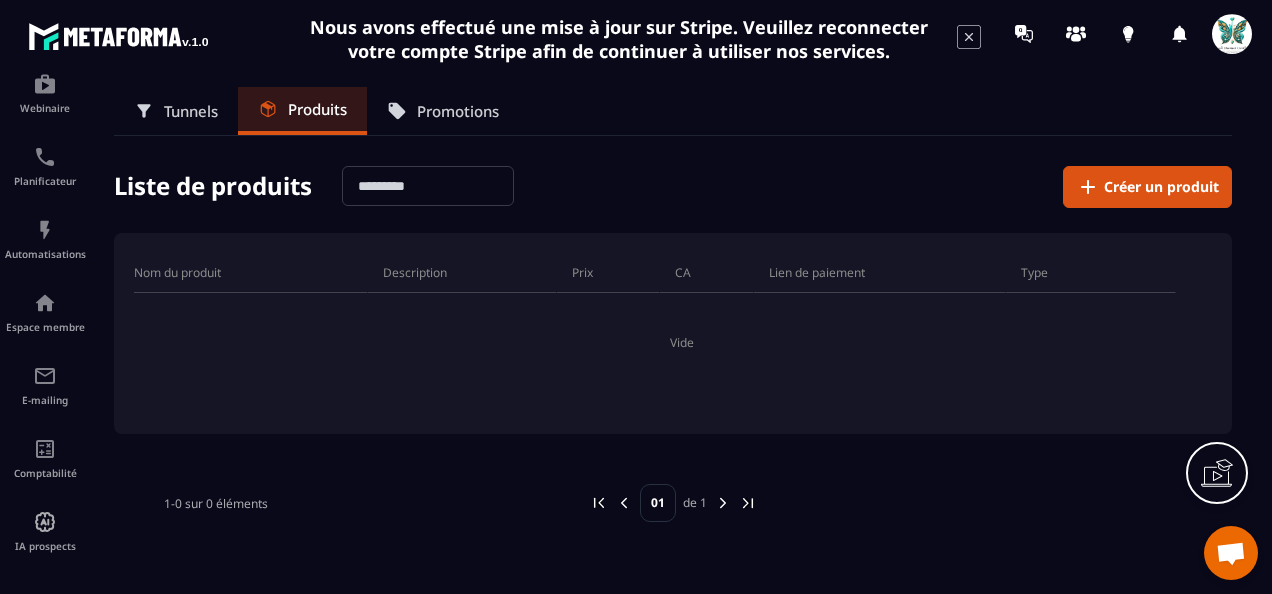 scroll, scrollTop: 852, scrollLeft: 0, axis: vertical 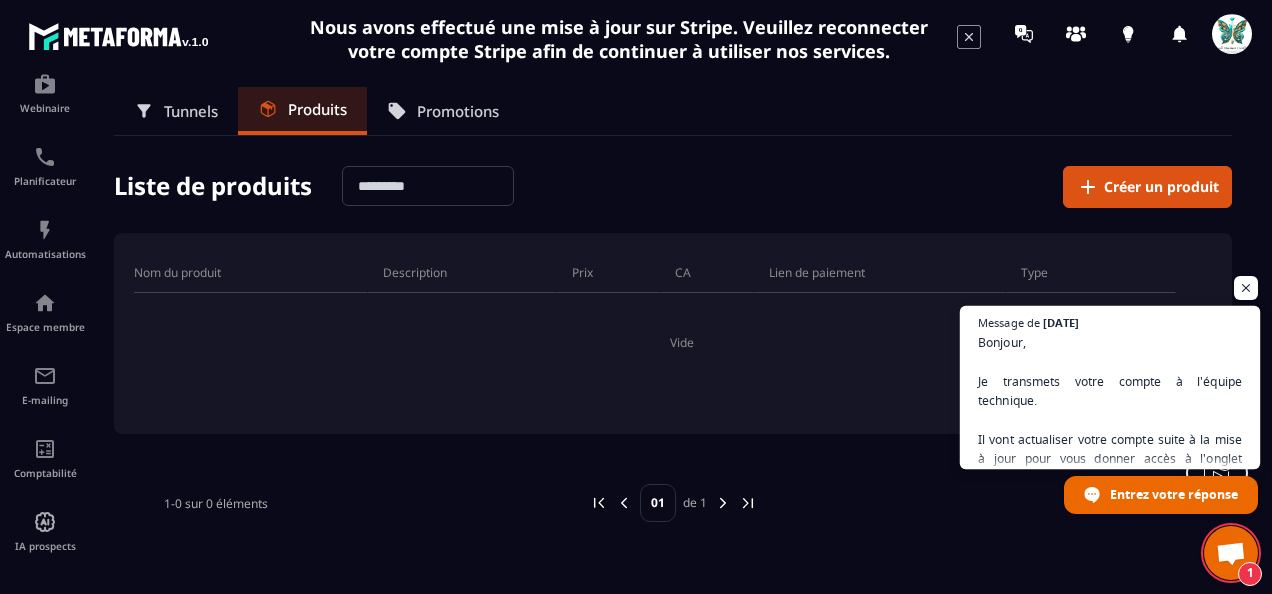 click on "Bonjour, Je transmets votre compte à l'équipe technique. Il vont actualiser votre compte suite à la mise à jour pour vous donner accès à l'onglet réseaux sociaux. Je vous reviens avant la fin de la journée. Merci de votre compréhension." at bounding box center (1110, 448) 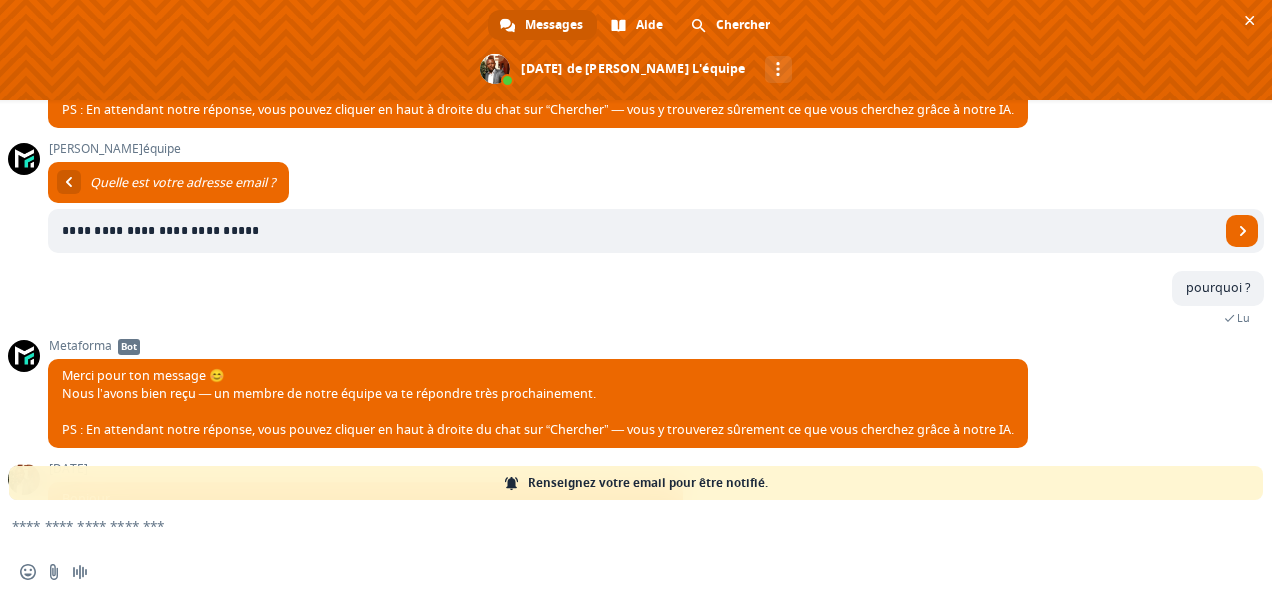 scroll, scrollTop: 1091, scrollLeft: 0, axis: vertical 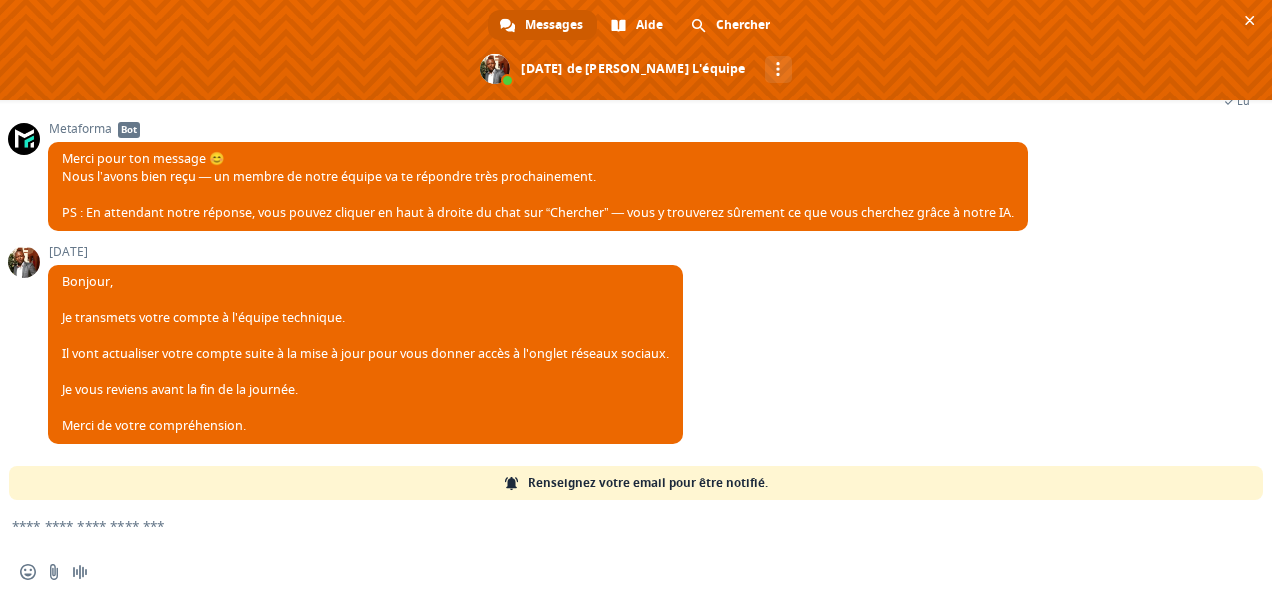 click at bounding box center (612, 525) 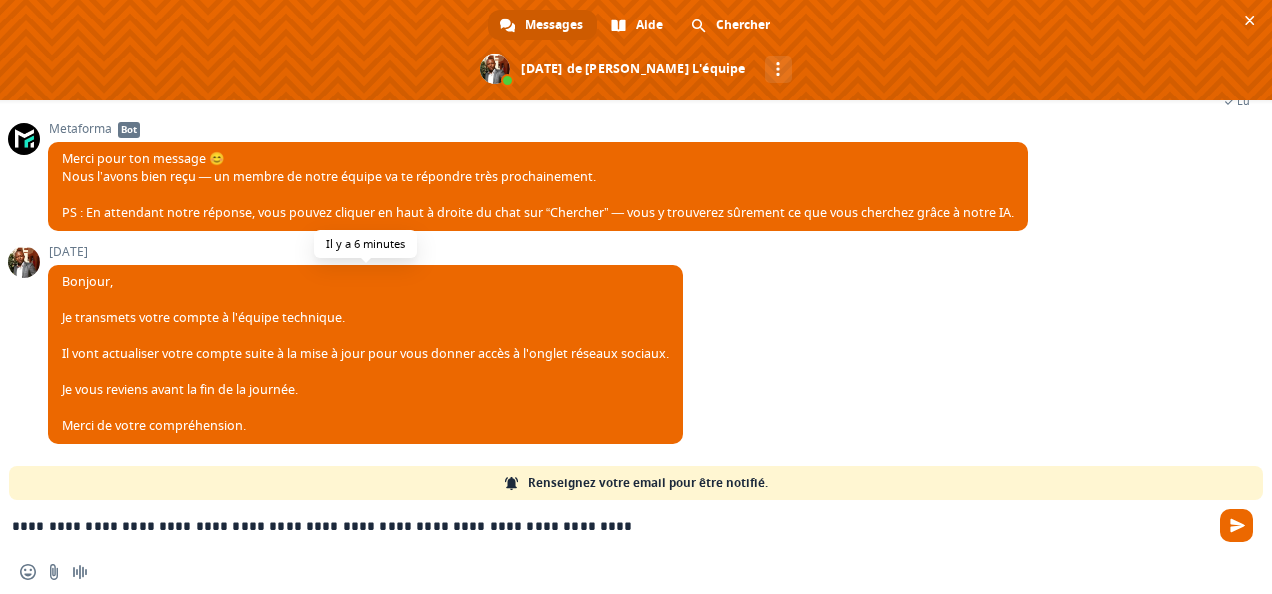type on "**********" 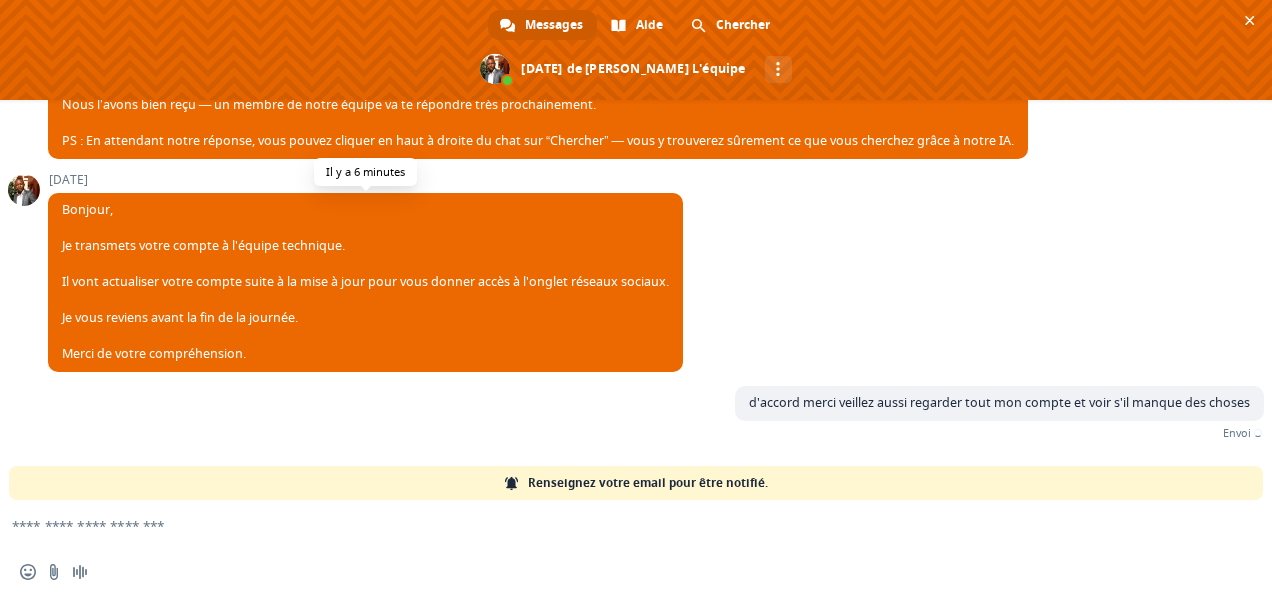 scroll, scrollTop: 1140, scrollLeft: 0, axis: vertical 